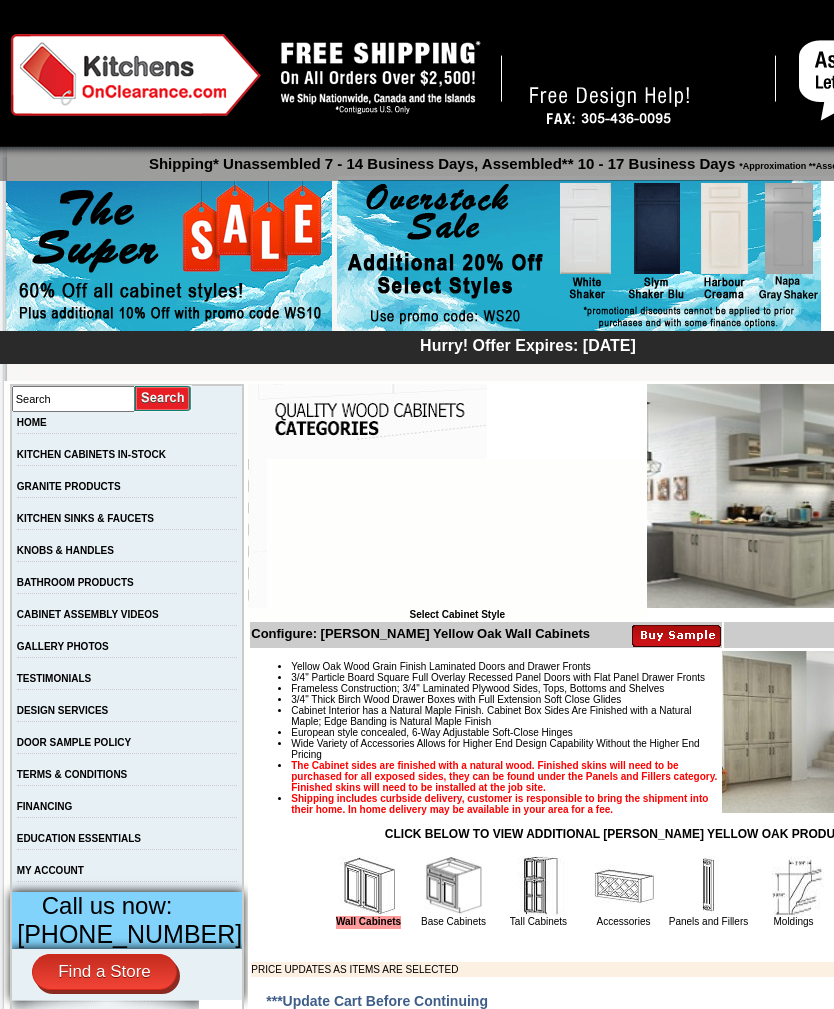 scroll, scrollTop: 0, scrollLeft: 0, axis: both 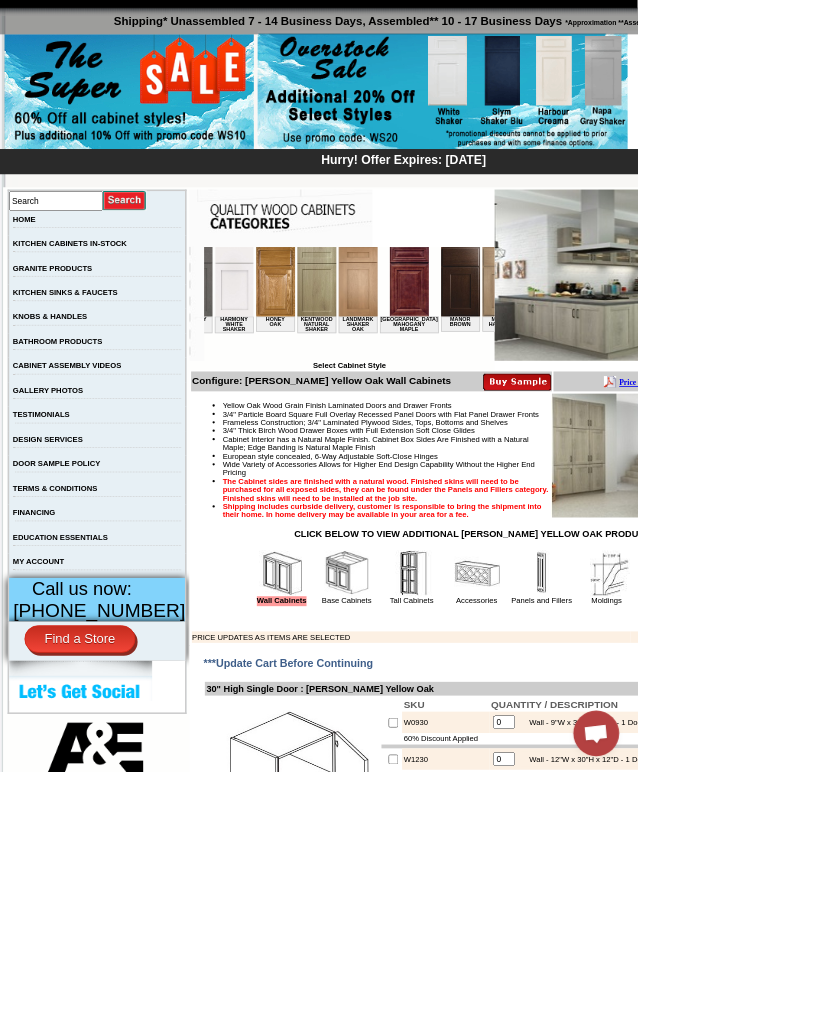 click at bounding box center [593, 291] 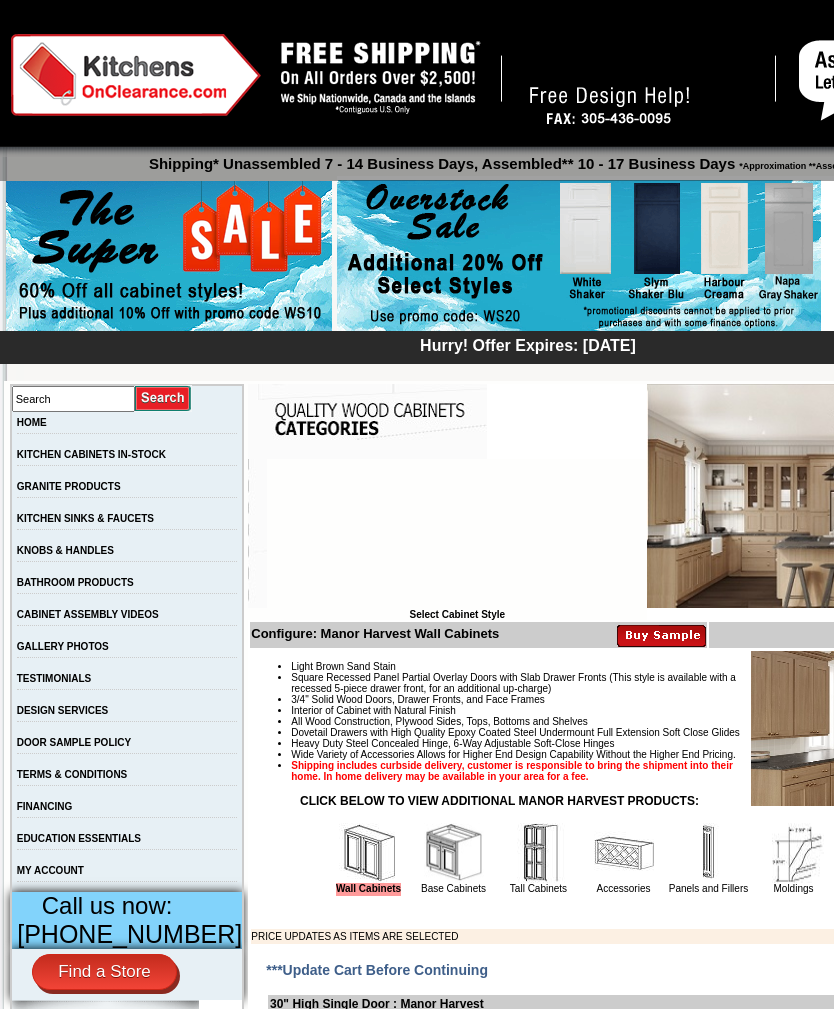 scroll, scrollTop: 32, scrollLeft: 0, axis: vertical 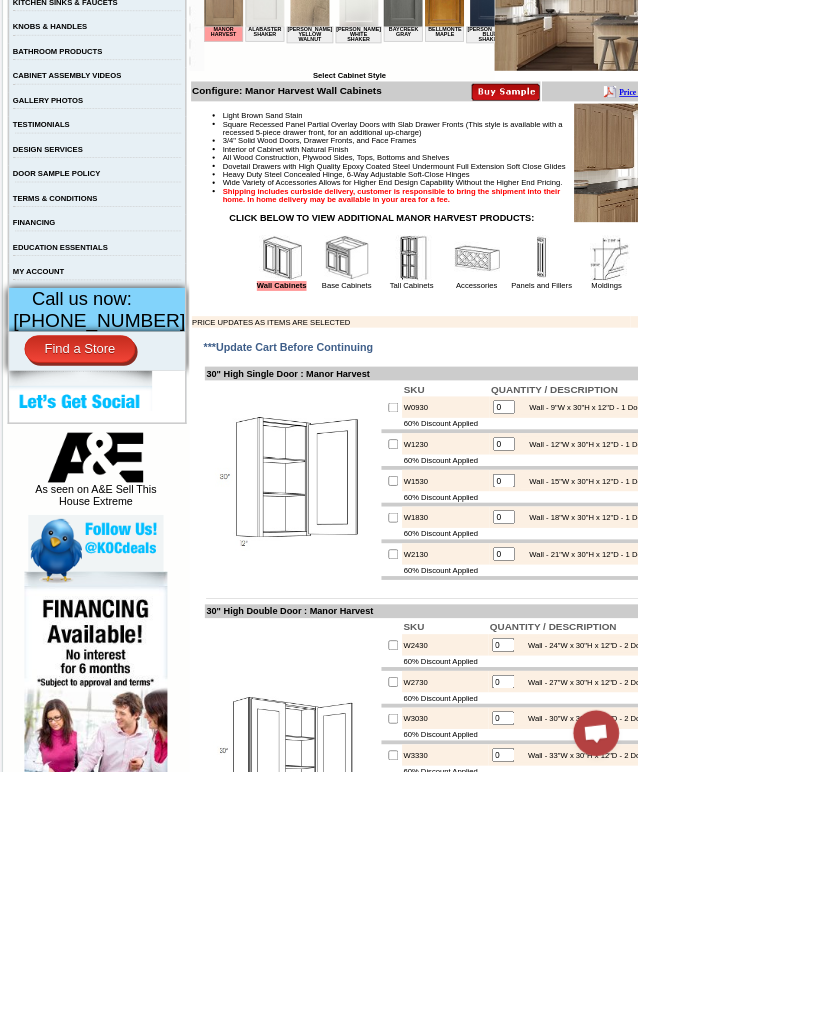 click at bounding box center (454, 338) 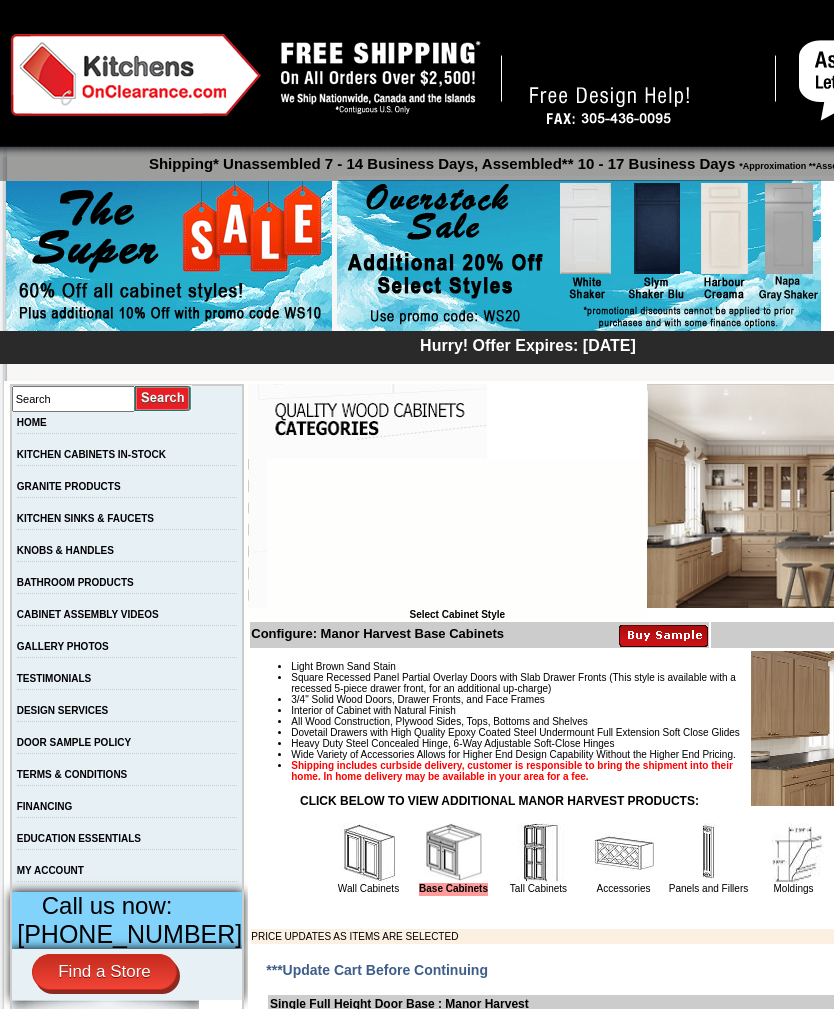 scroll, scrollTop: 32, scrollLeft: 0, axis: vertical 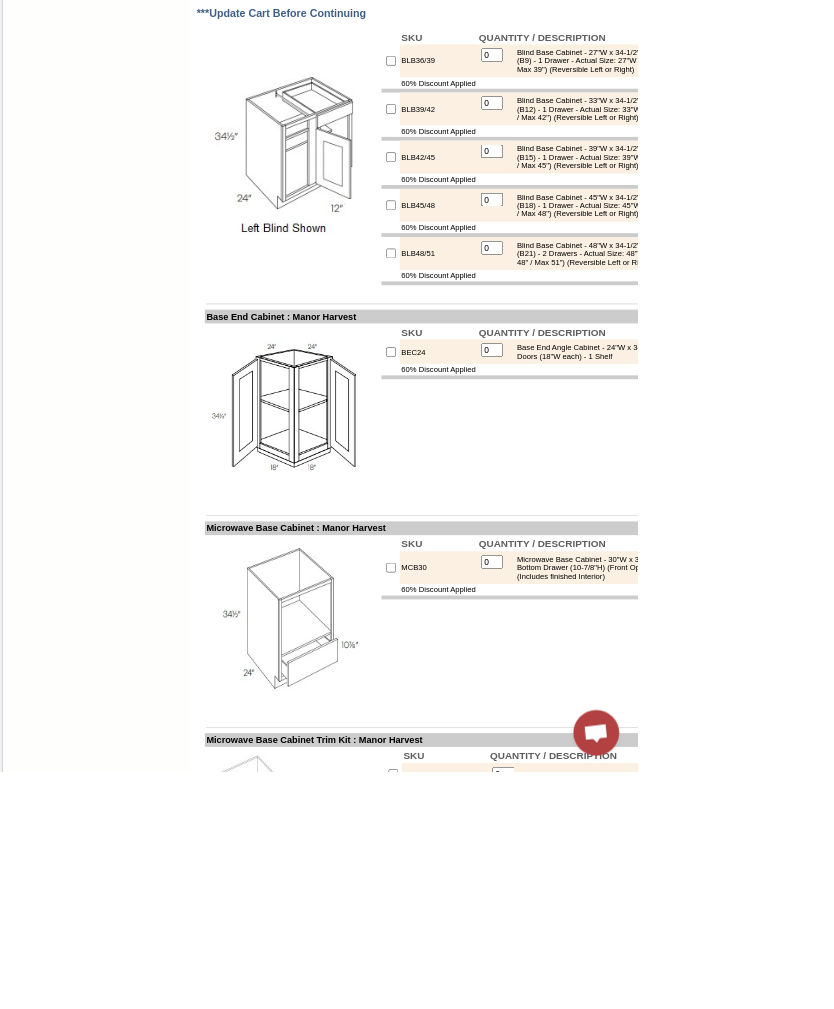 click at bounding box center [511, 142] 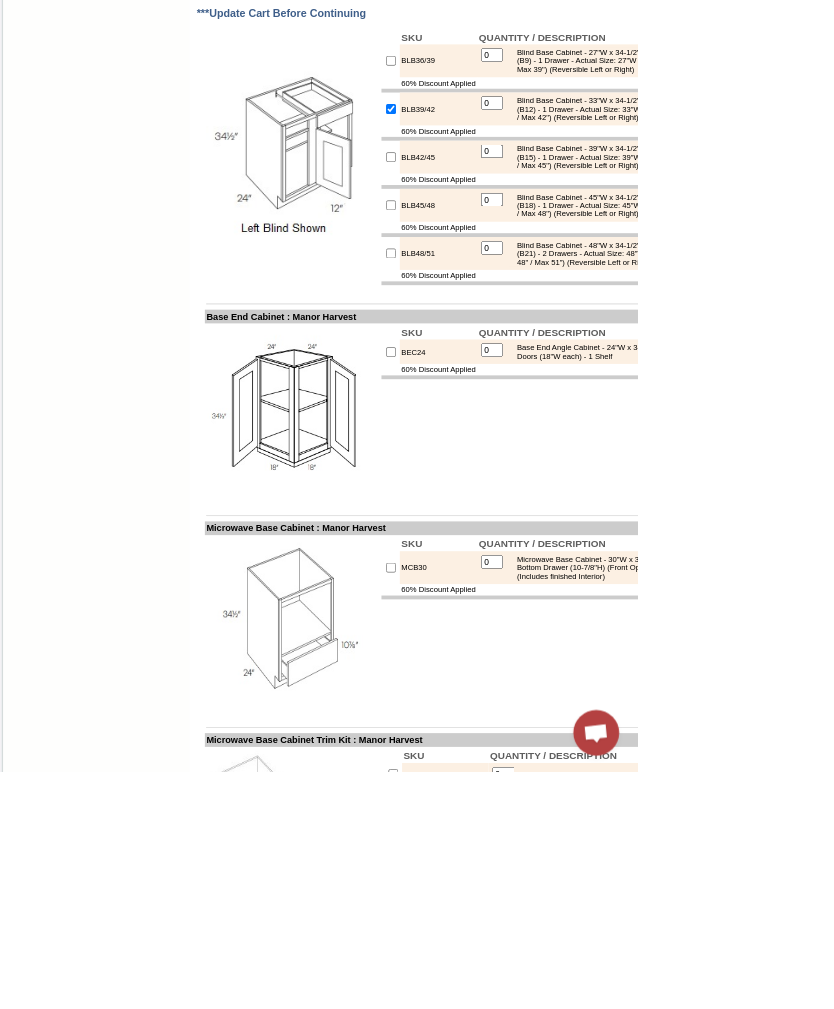 type on "1" 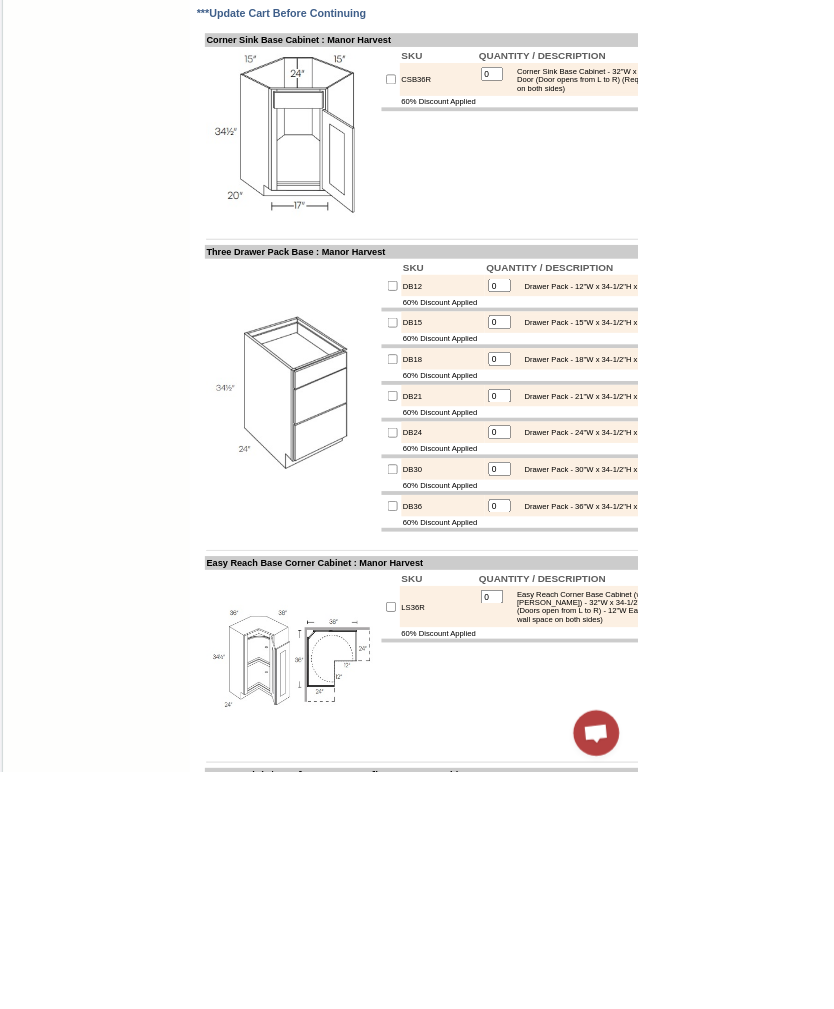 scroll, scrollTop: 3818, scrollLeft: 0, axis: vertical 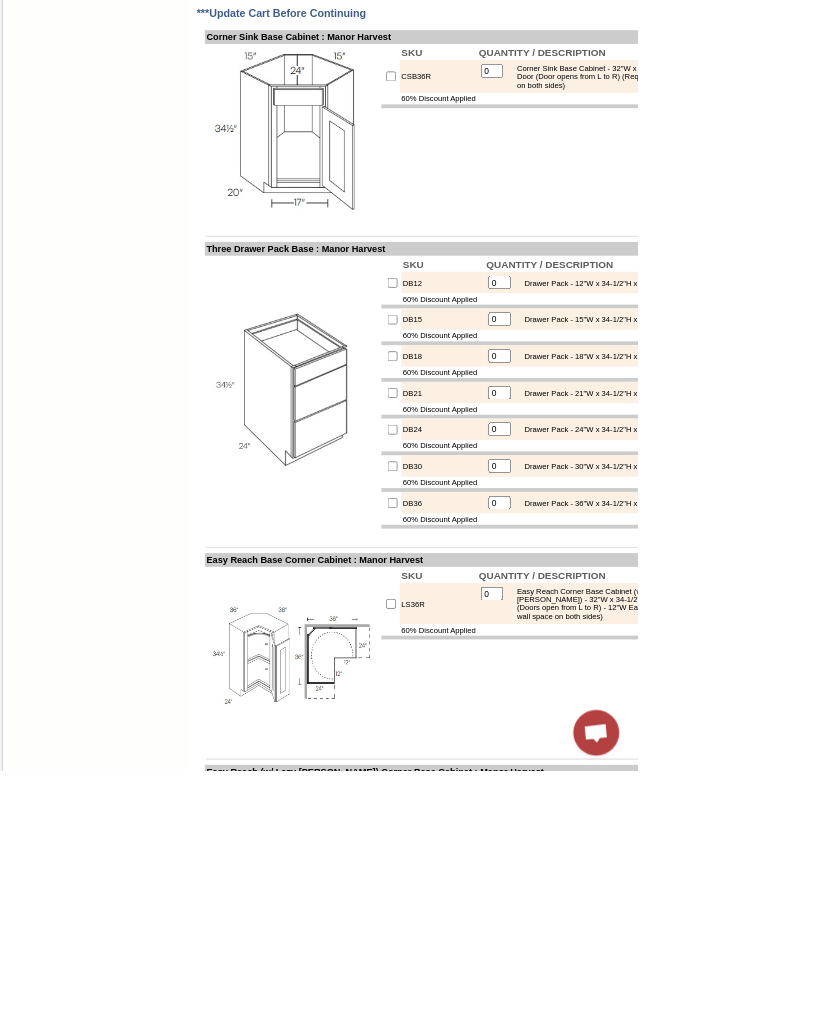 click on "0" at bounding box center (653, 610) 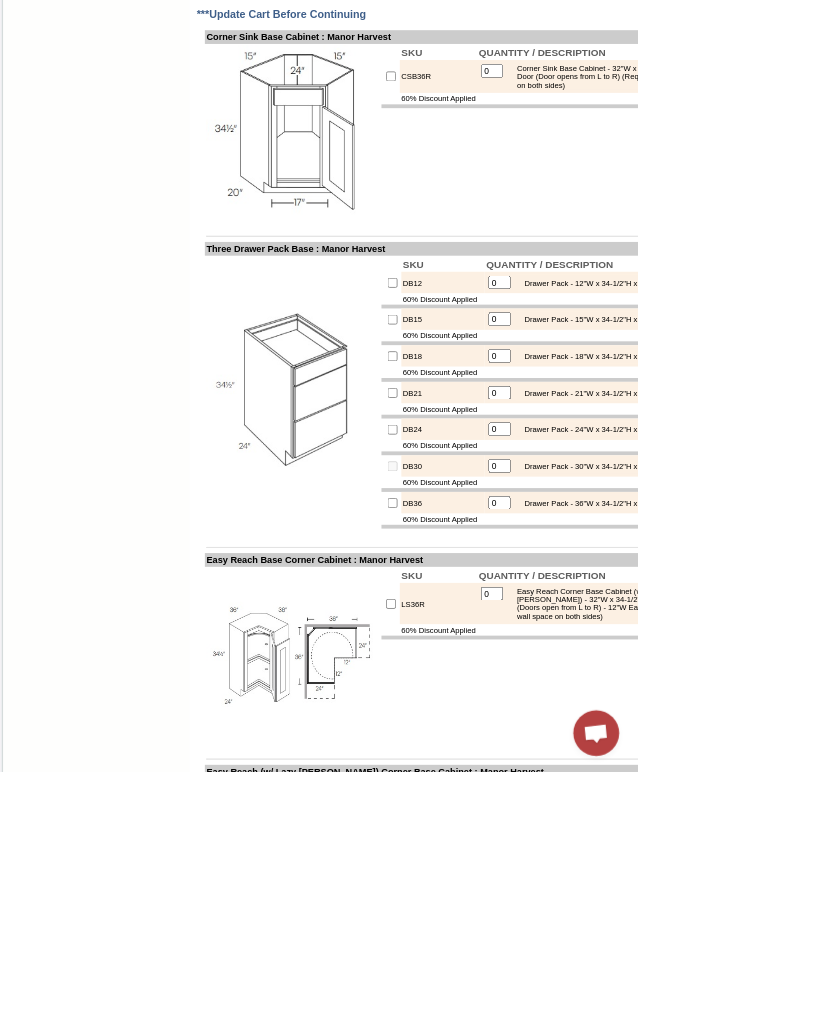 scroll, scrollTop: 3848, scrollLeft: 0, axis: vertical 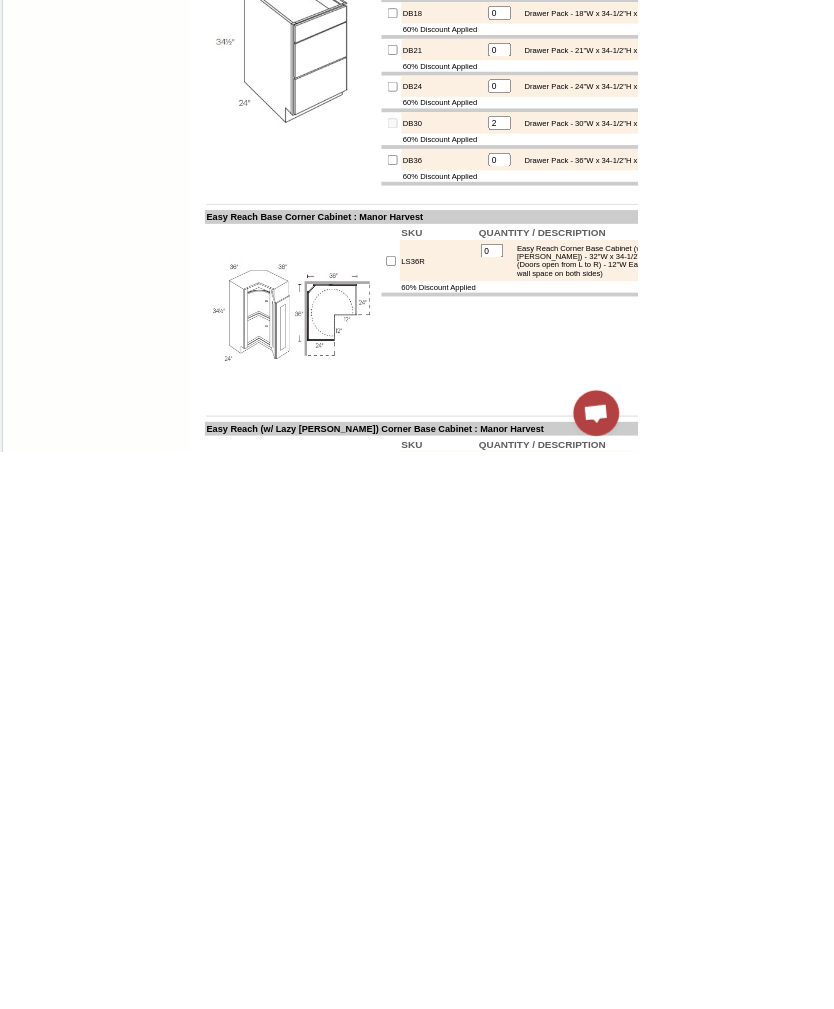 type on "2" 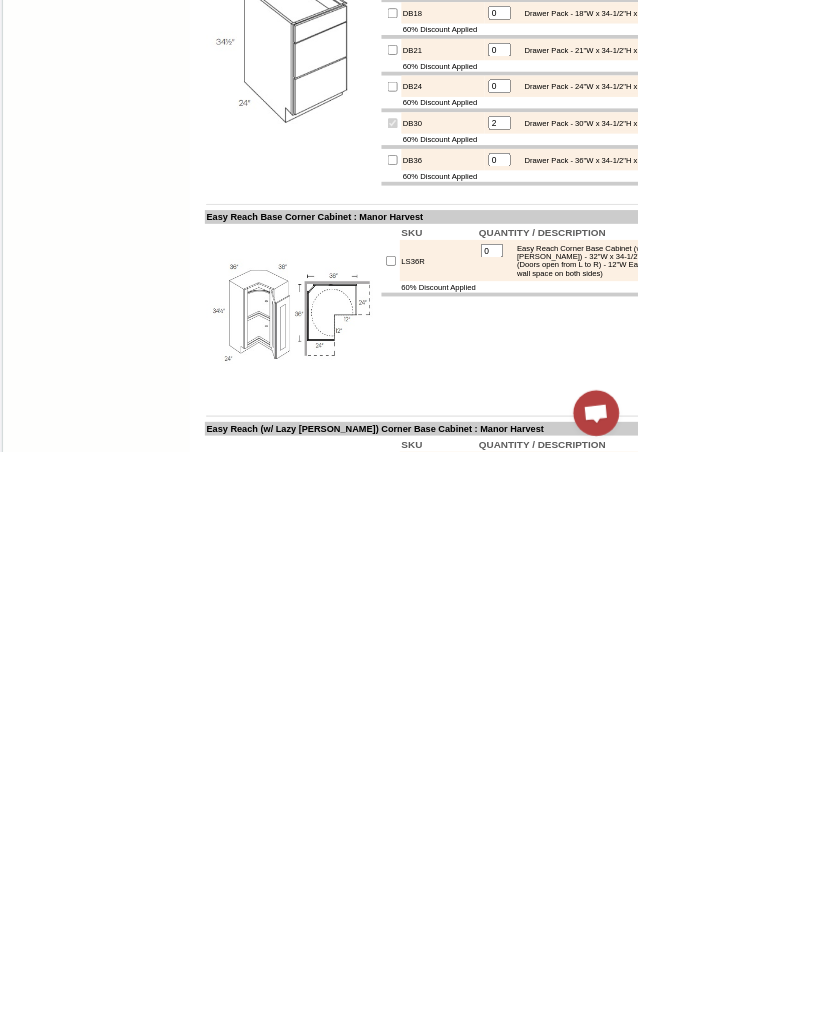 click at bounding box center [512, 580] 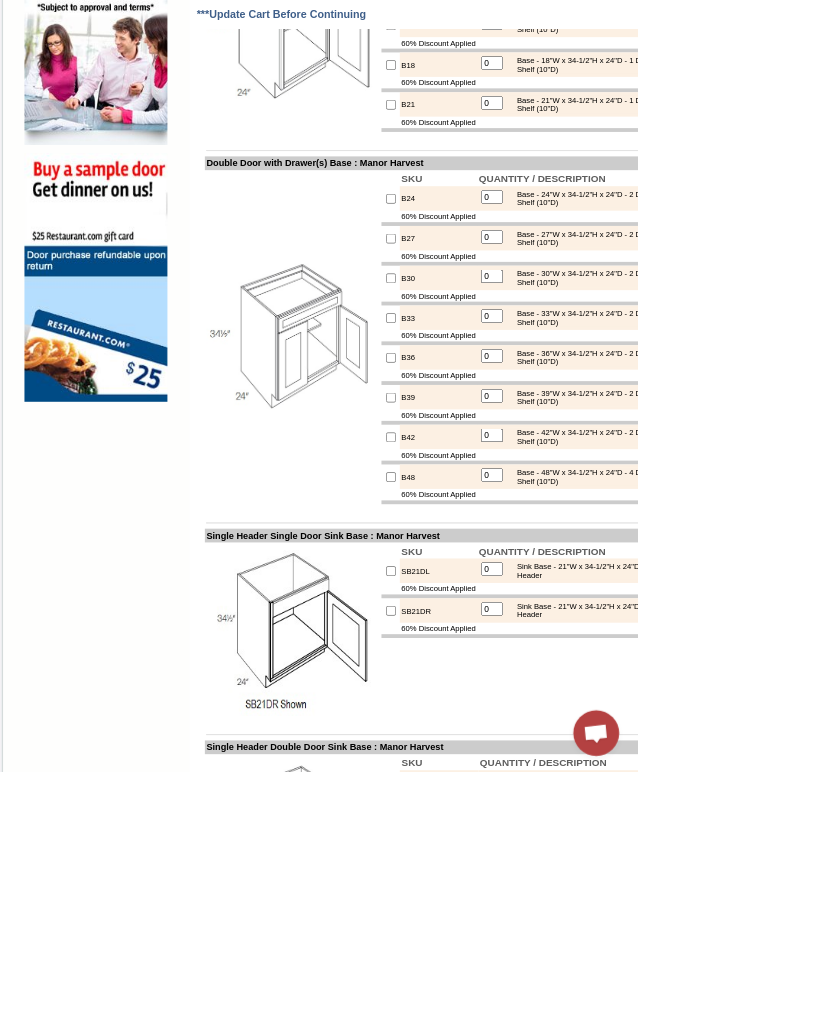 scroll, scrollTop: 1396, scrollLeft: 0, axis: vertical 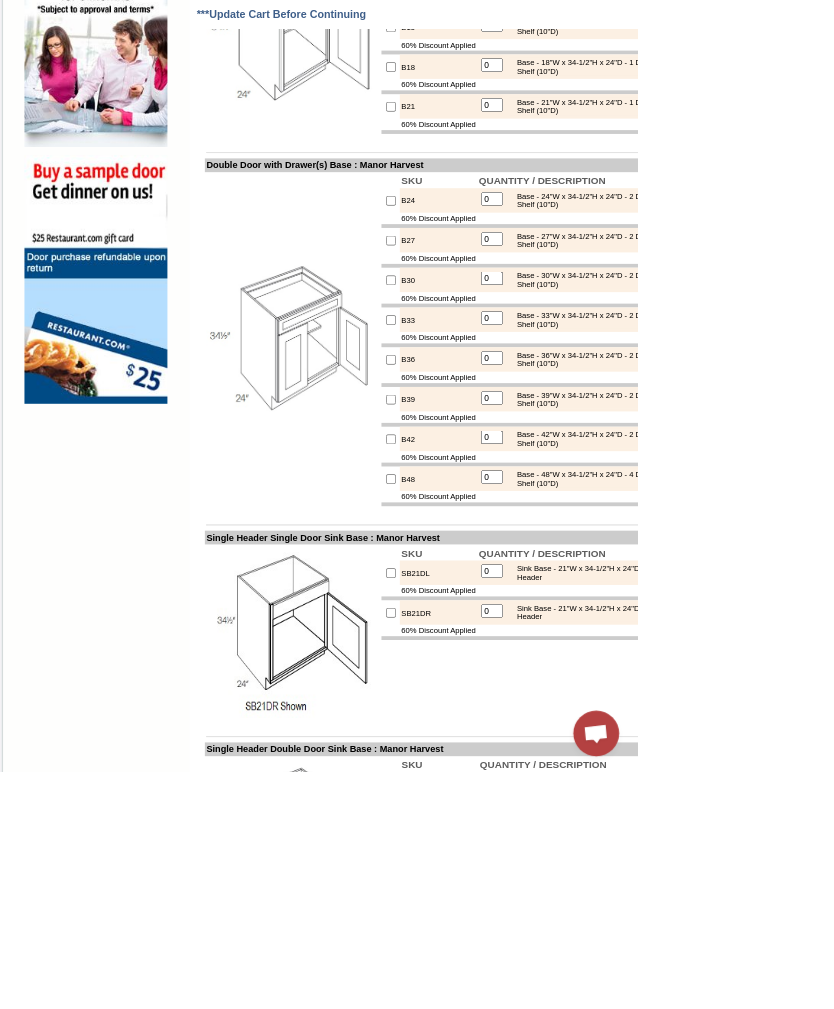 click on "Base - 30"W x 34-1/2"H x 24"D - 2 Doors - 2 Drawers - 1 Shelf (10"D)" at bounding box center [800, 366] 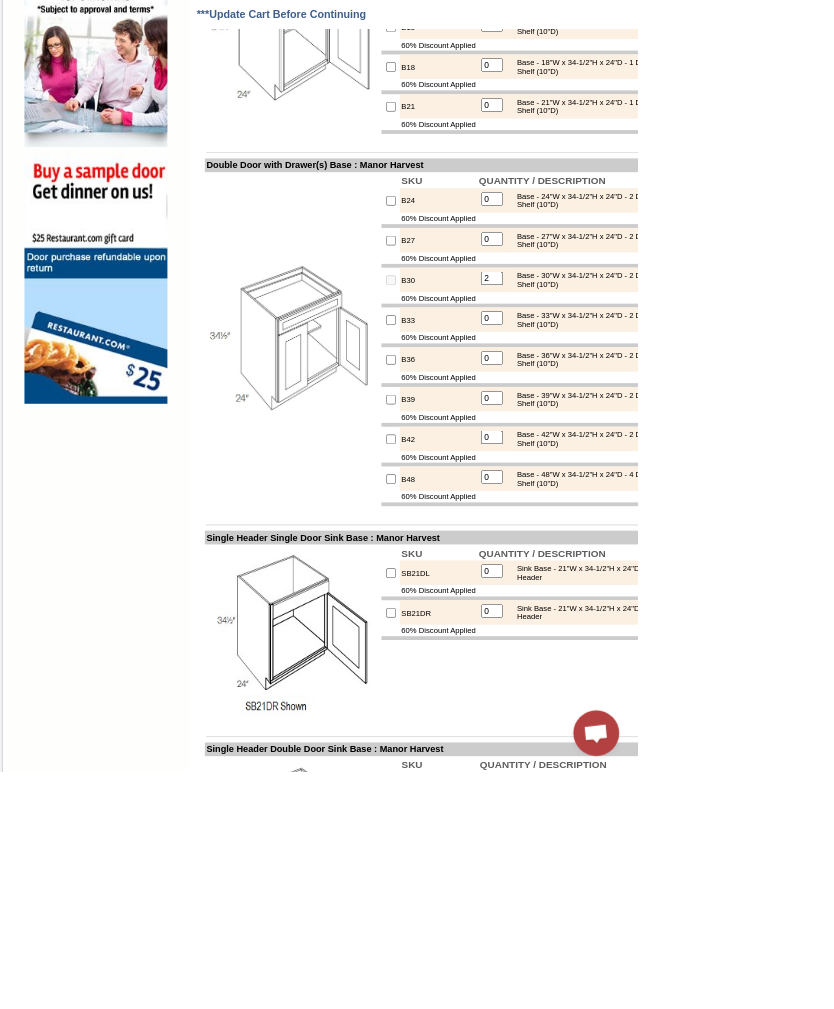 type on "2" 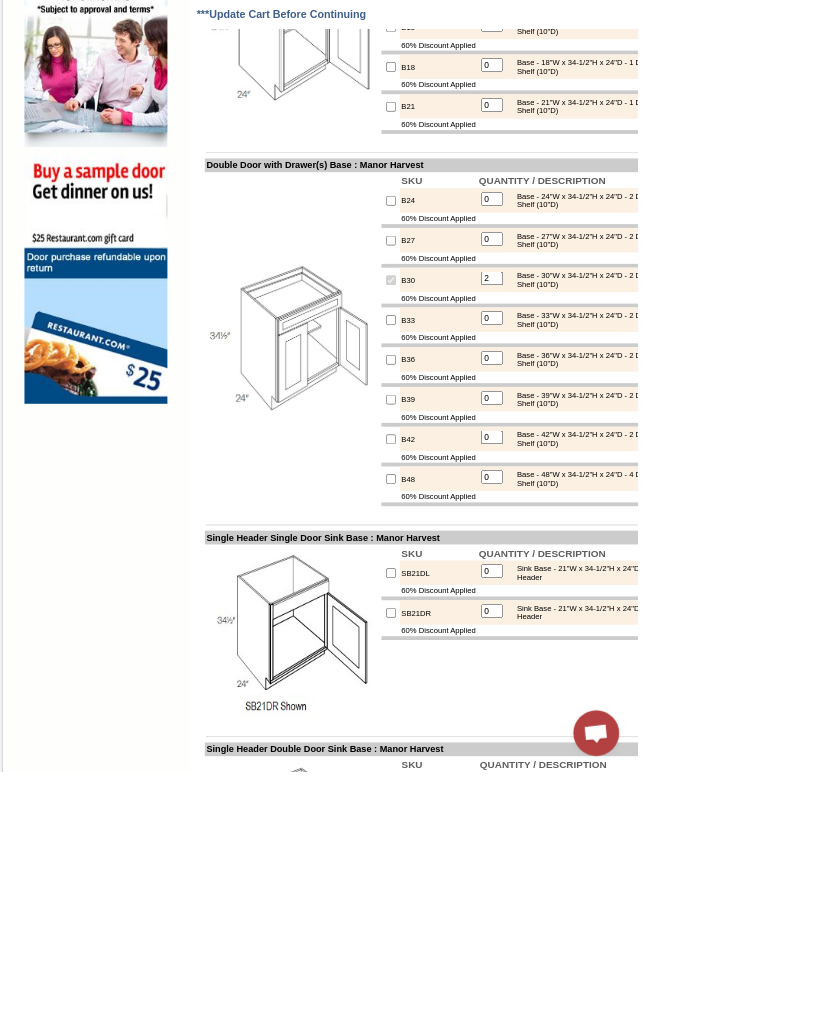 click at bounding box center [511, 366] 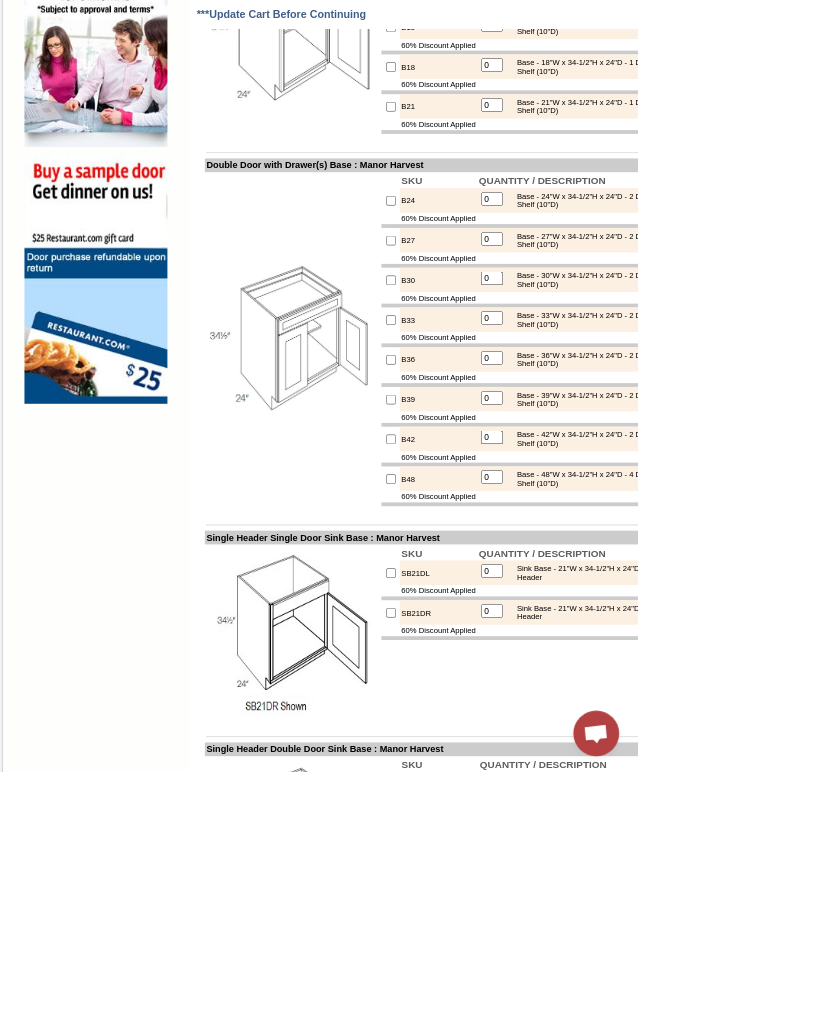 click at bounding box center [511, 366] 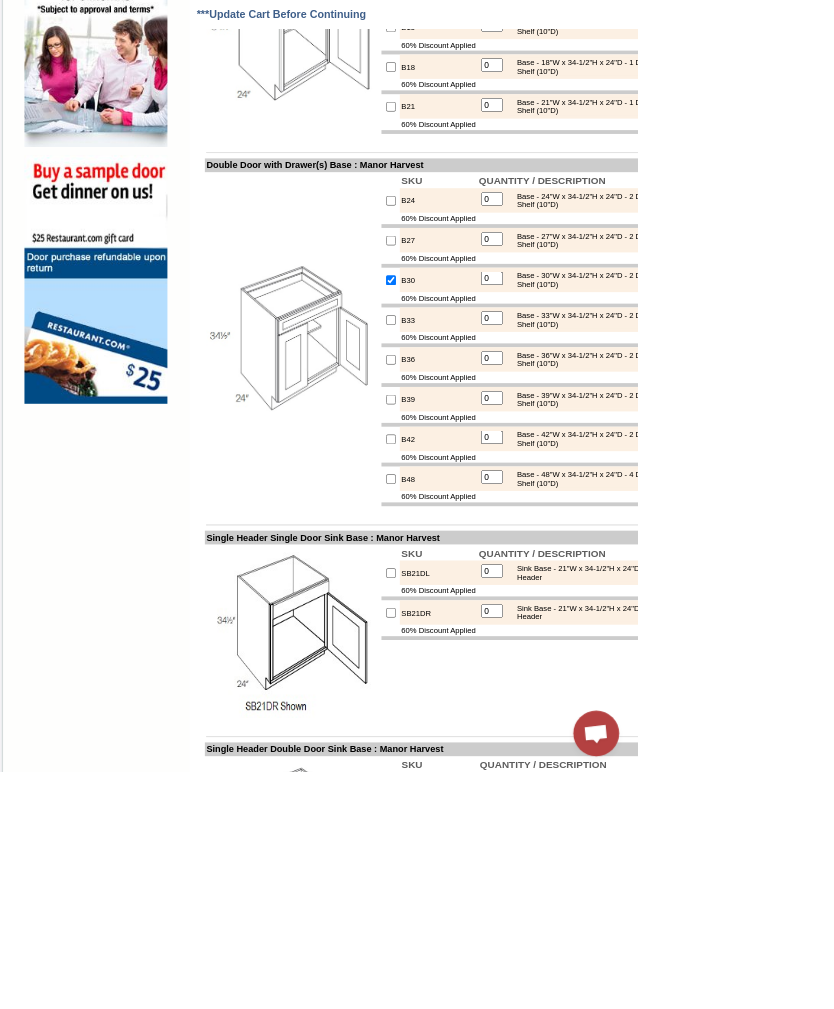 type on "1" 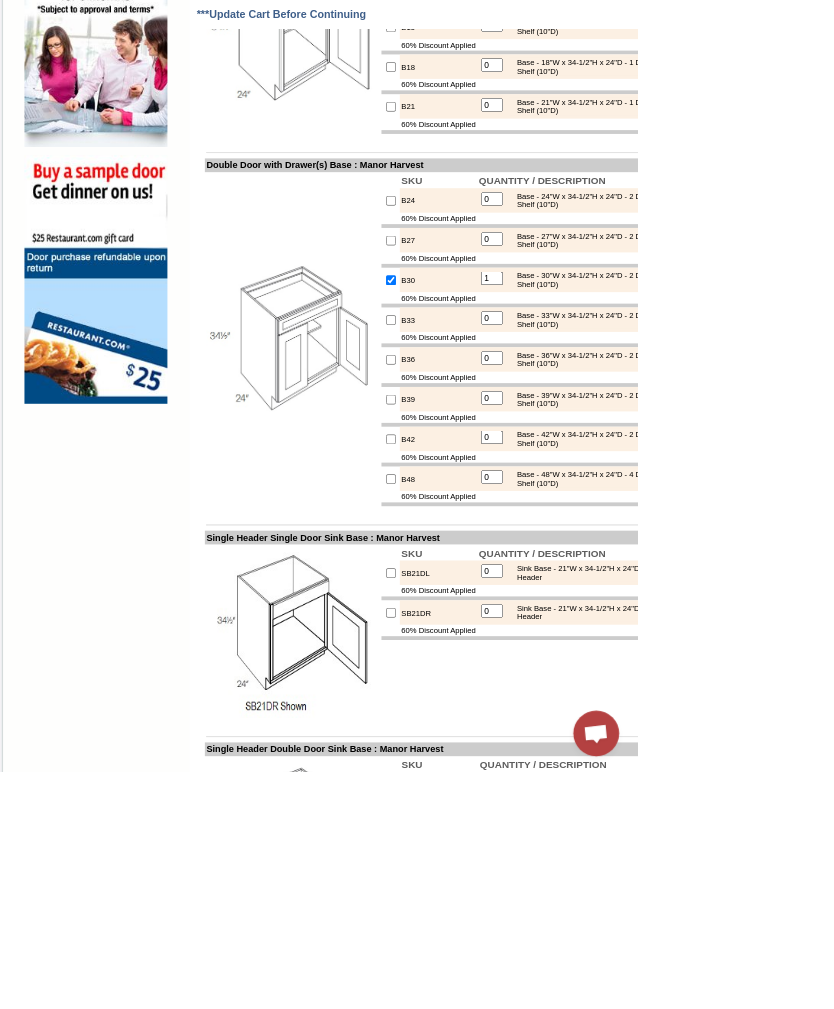 scroll, scrollTop: 1396, scrollLeft: 0, axis: vertical 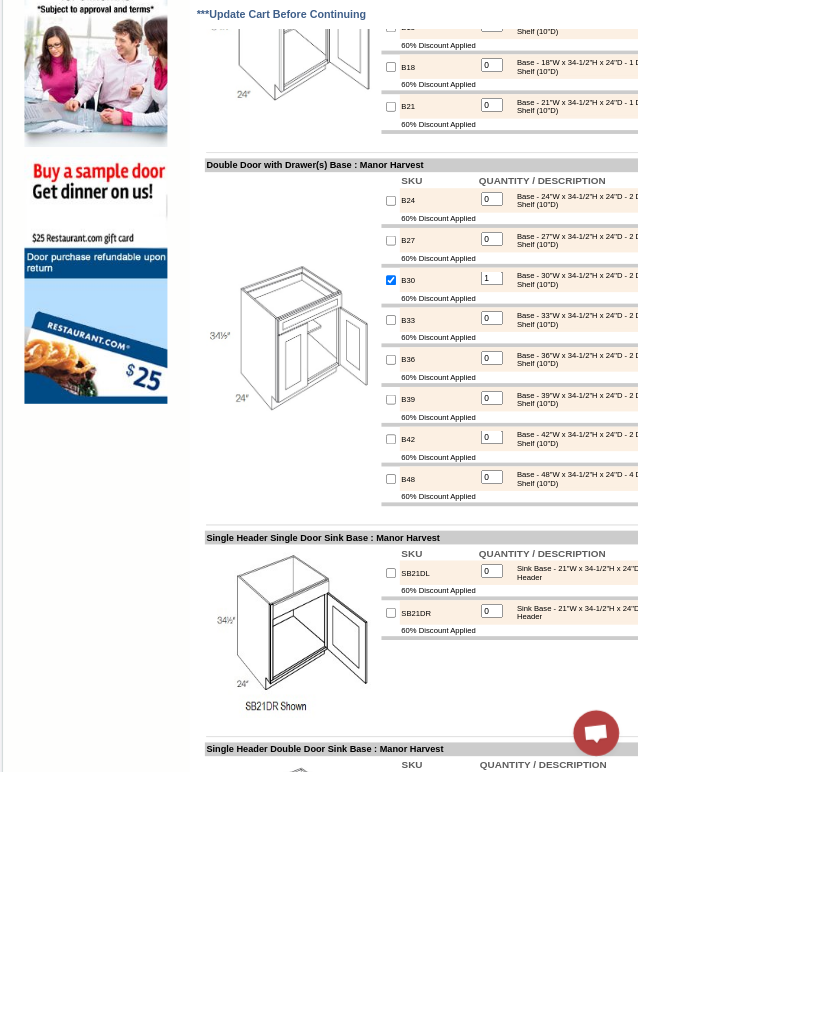 click on "1" at bounding box center (643, 364) 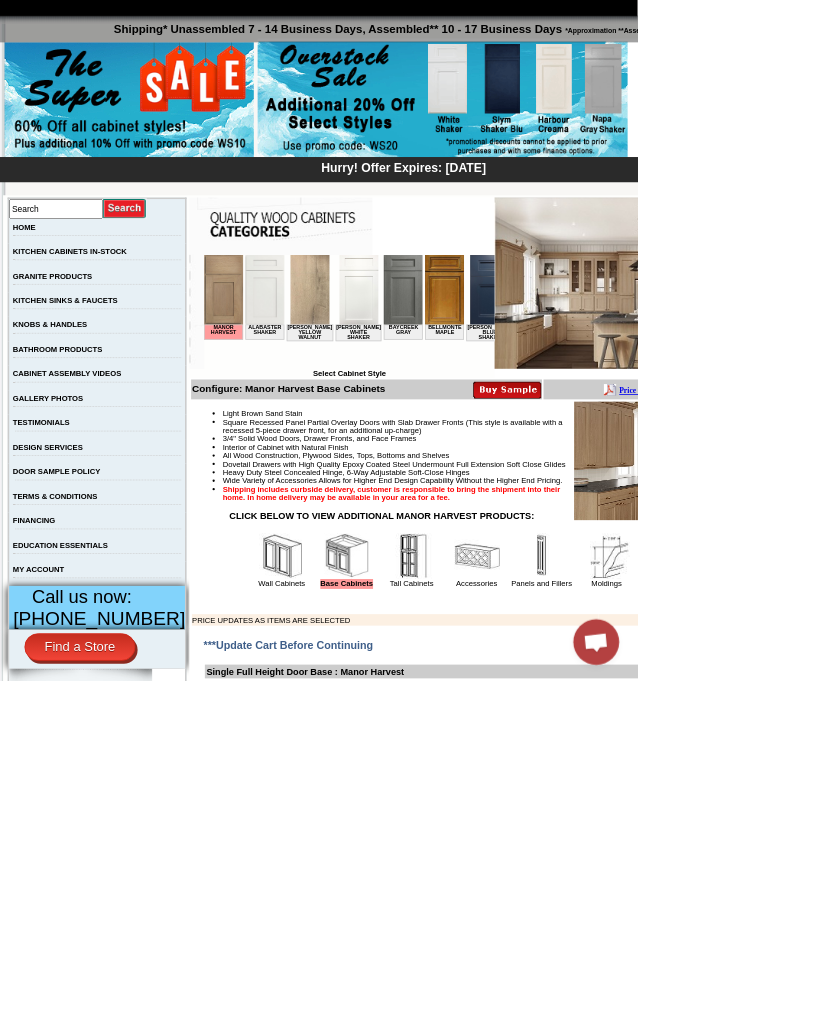 scroll, scrollTop: 0, scrollLeft: 0, axis: both 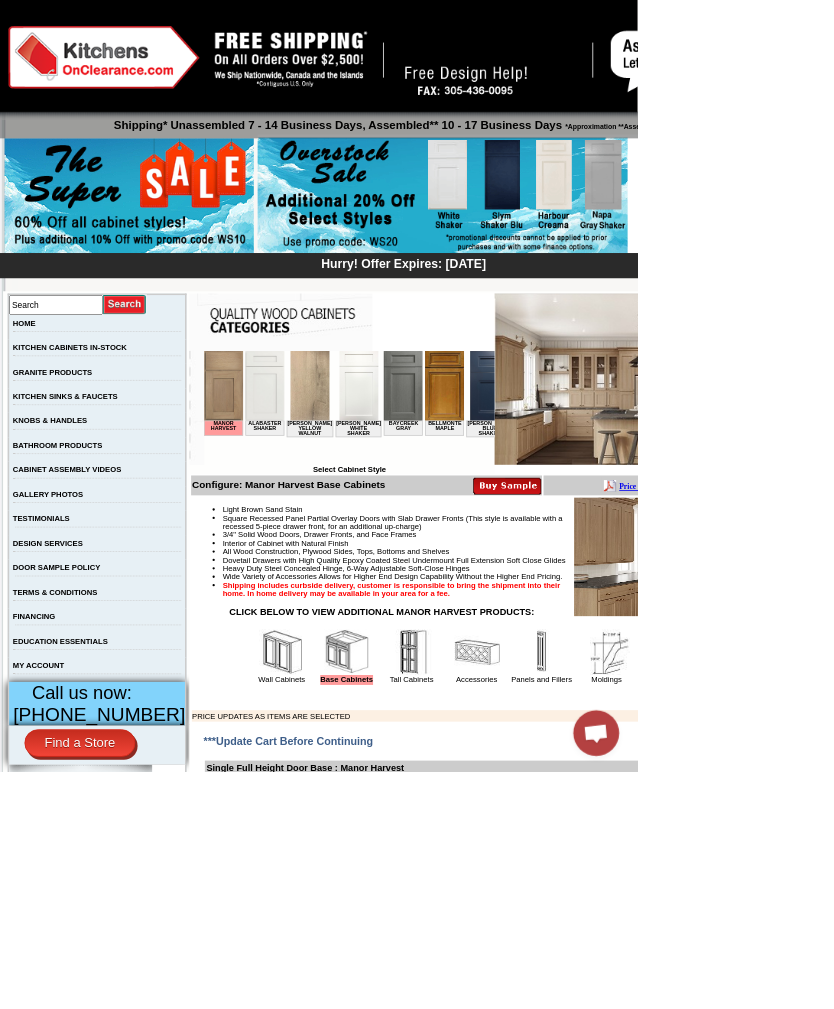 type on "2" 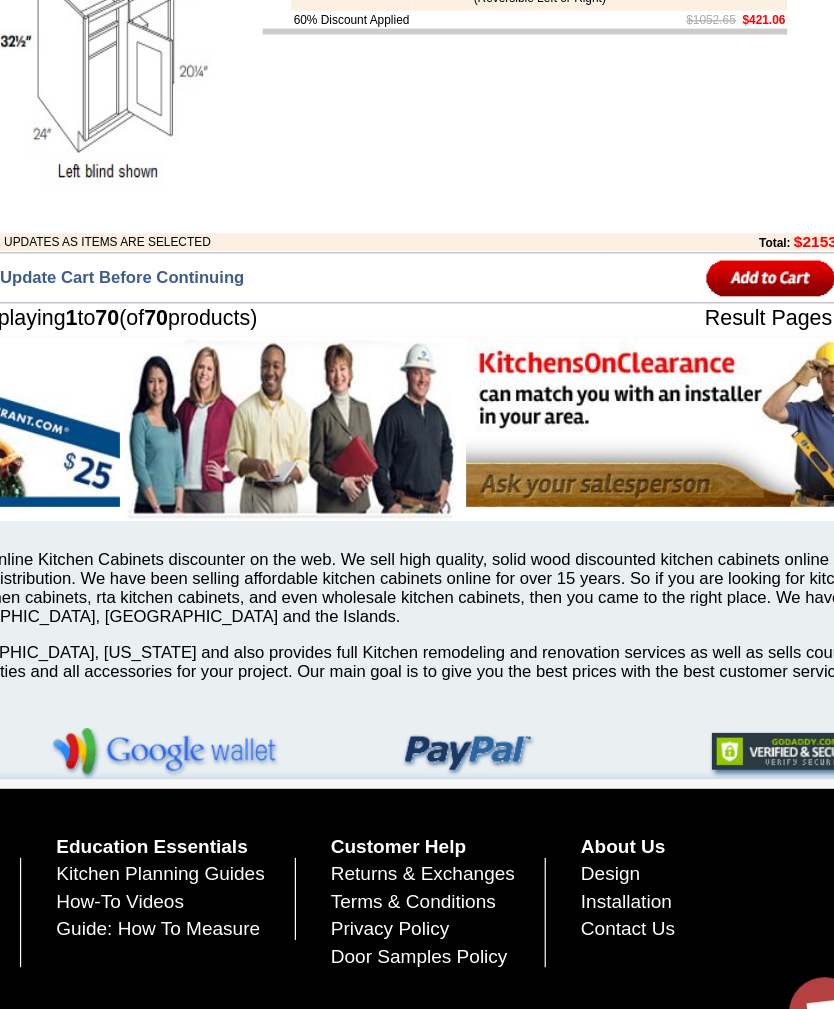 scroll, scrollTop: 9495, scrollLeft: 191, axis: both 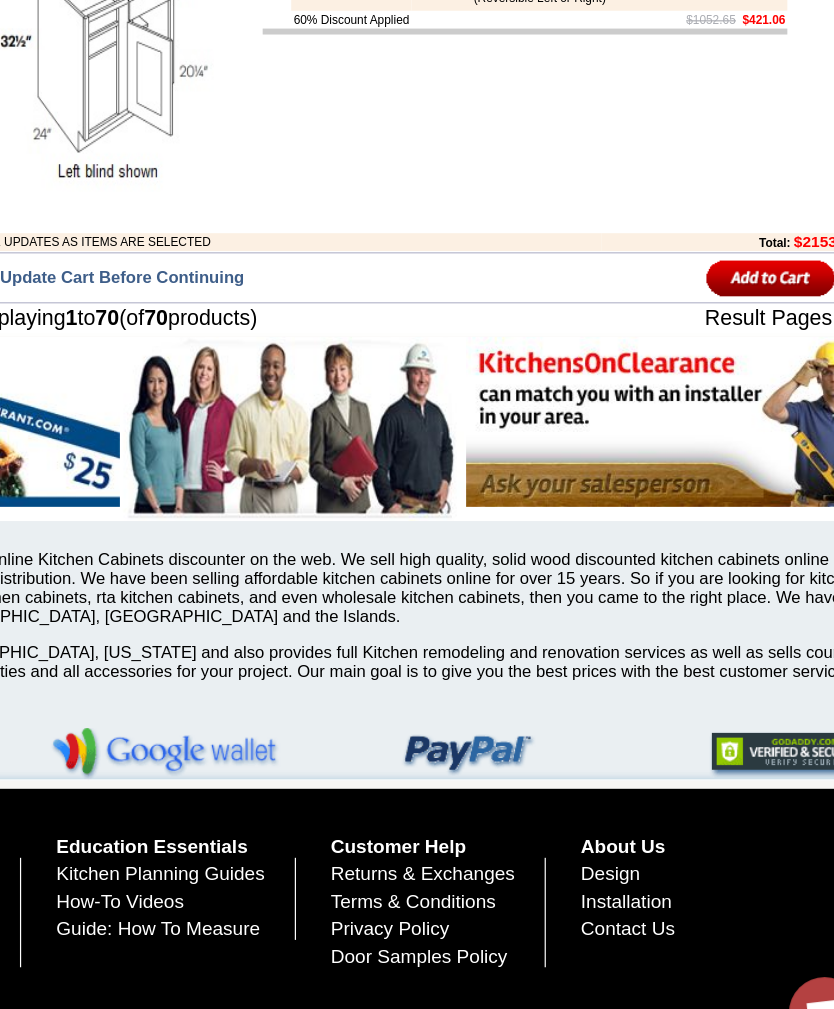 click at bounding box center (735, 341) 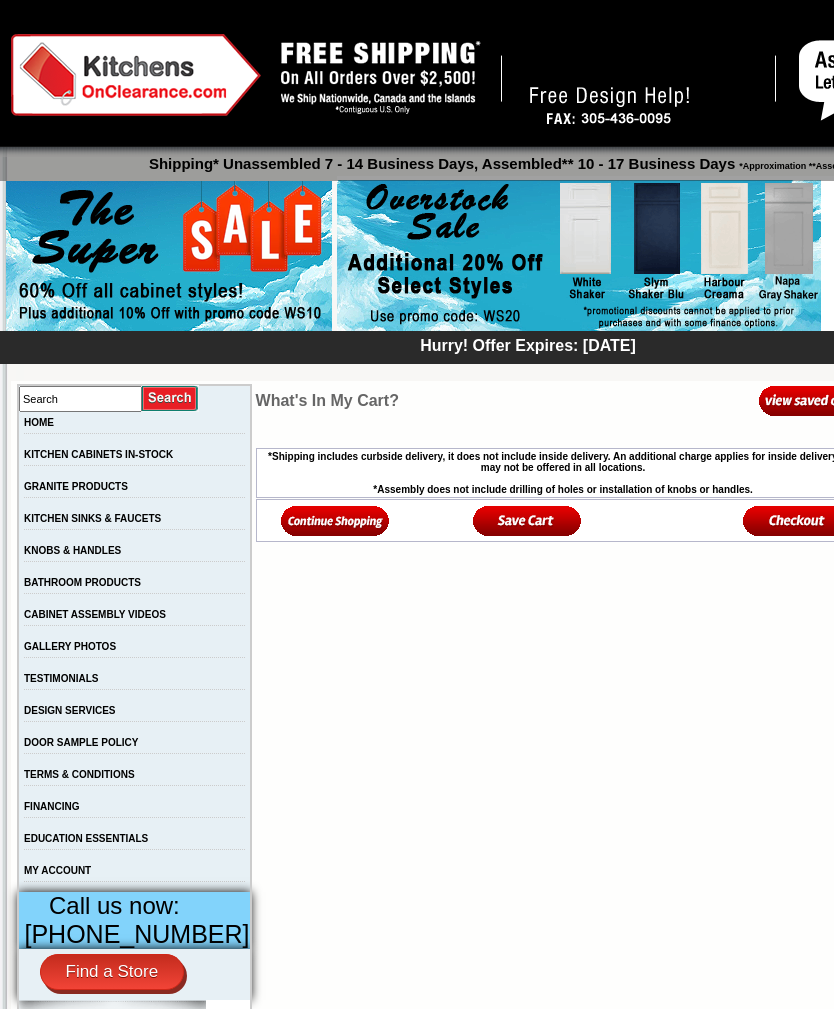 scroll, scrollTop: 32, scrollLeft: 0, axis: vertical 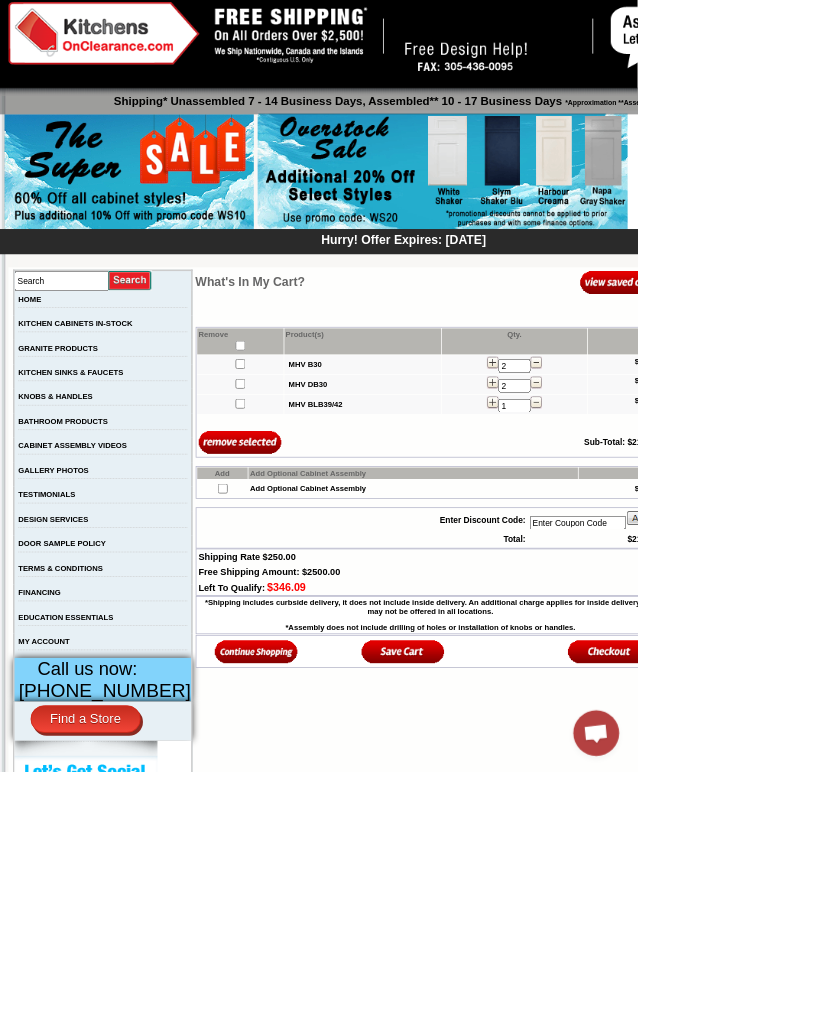 click on "Enter Coupon Code" at bounding box center (756, 683) 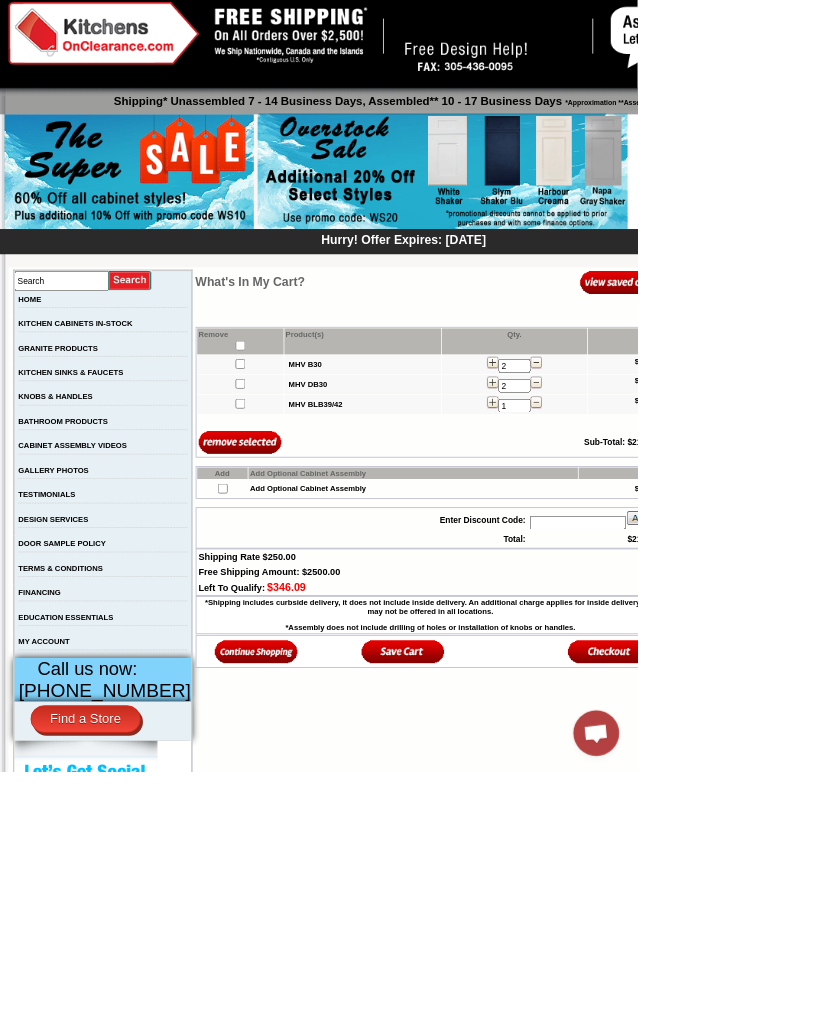 scroll, scrollTop: 32, scrollLeft: 0, axis: vertical 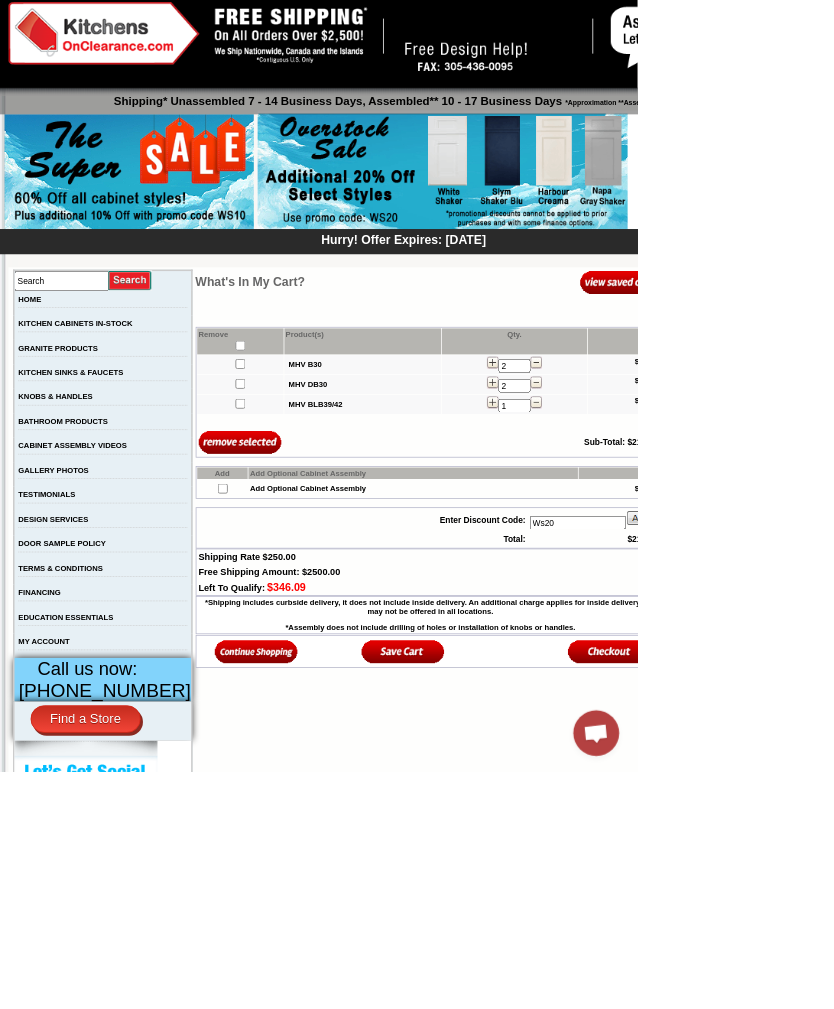 type on "Ws20" 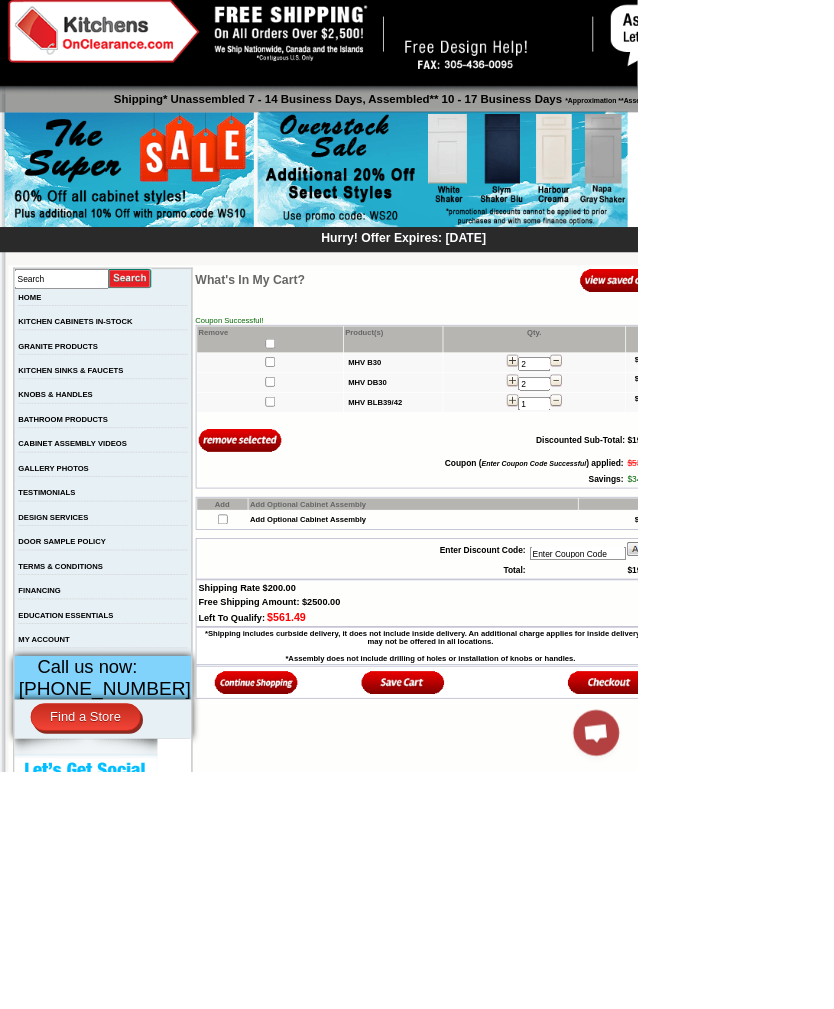 scroll, scrollTop: 35, scrollLeft: 0, axis: vertical 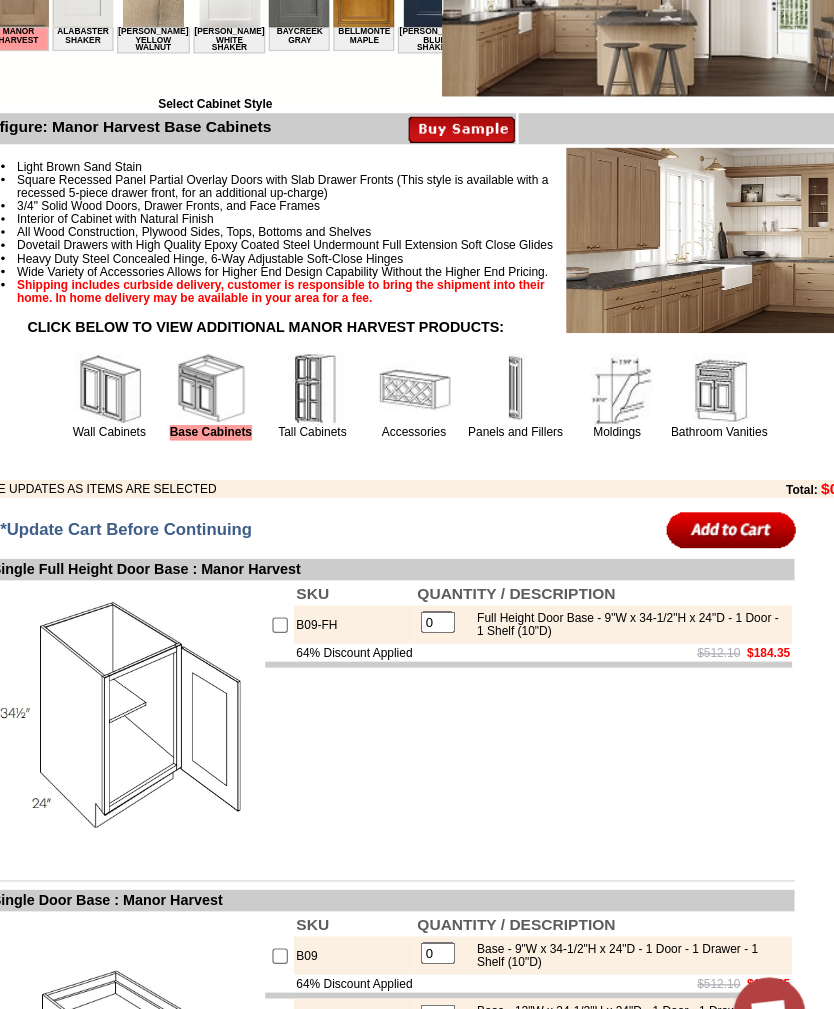 click at bounding box center [398, 437] 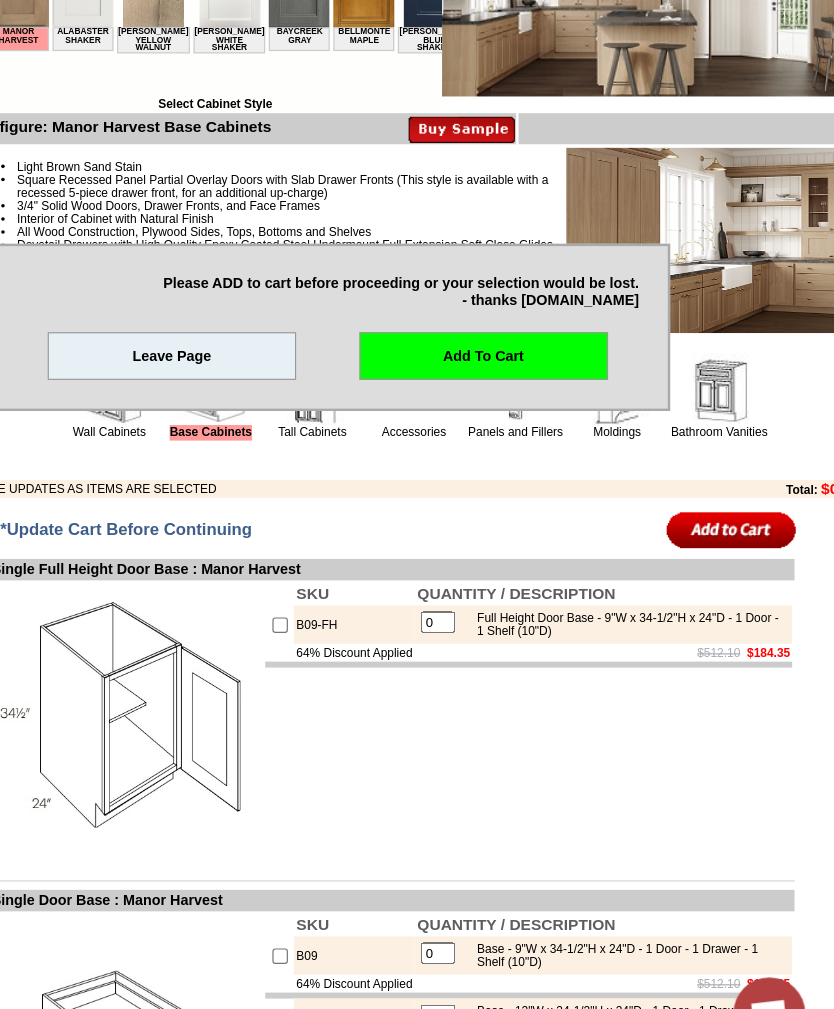 scroll, scrollTop: 417, scrollLeft: 142, axis: both 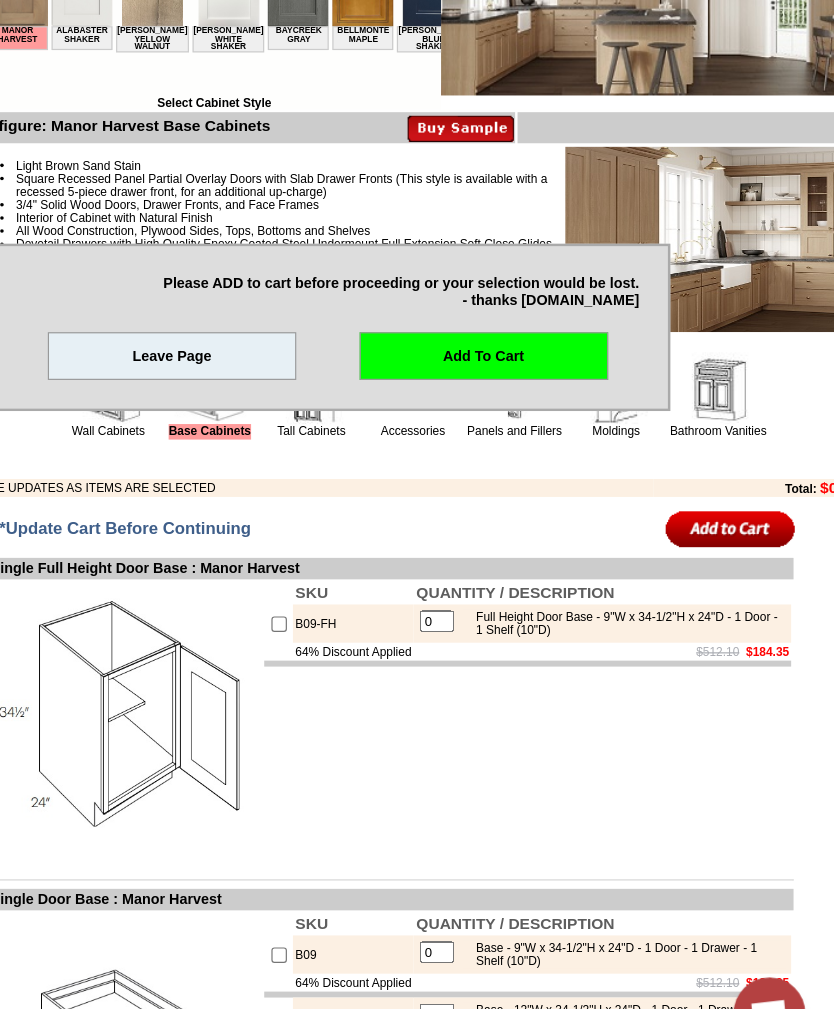 click on "Leave Page" at bounding box center (280, 409) 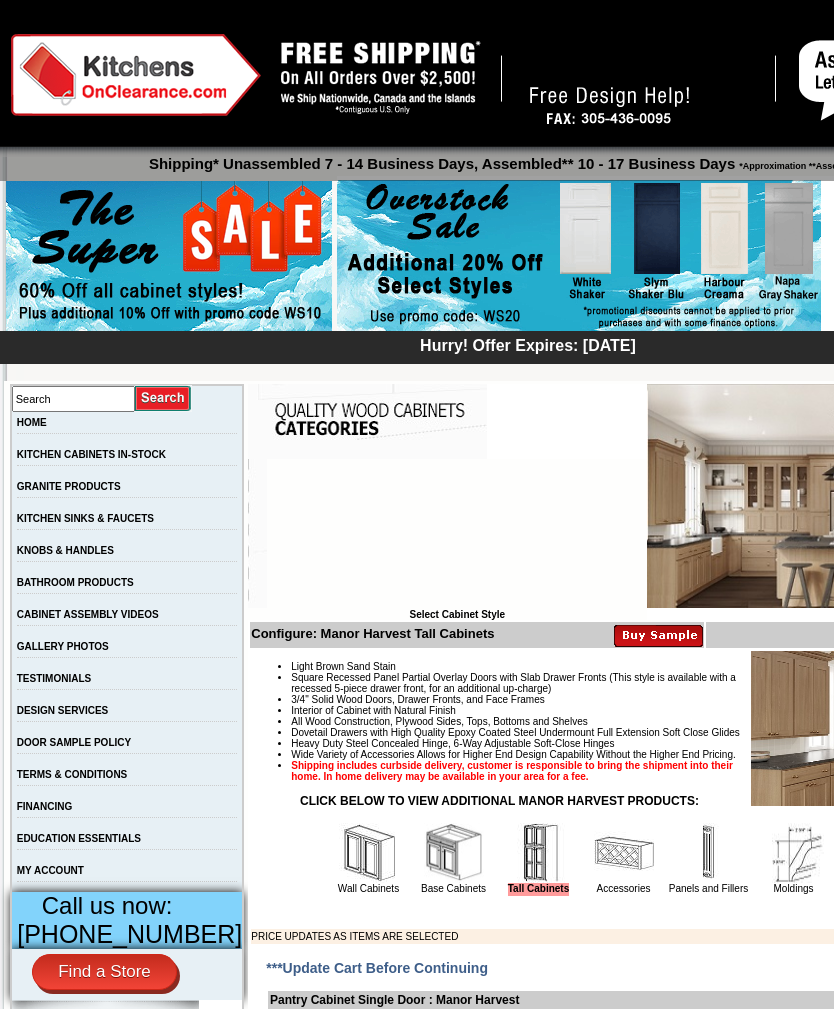 scroll, scrollTop: 0, scrollLeft: 0, axis: both 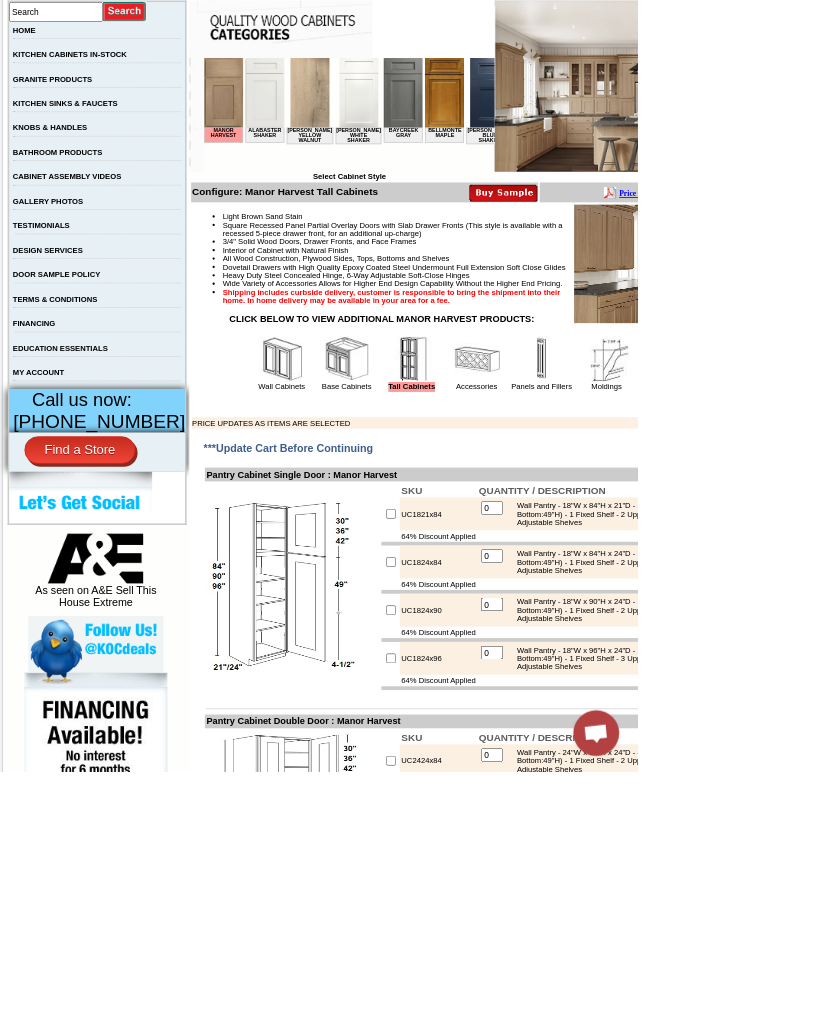 click at bounding box center (624, 470) 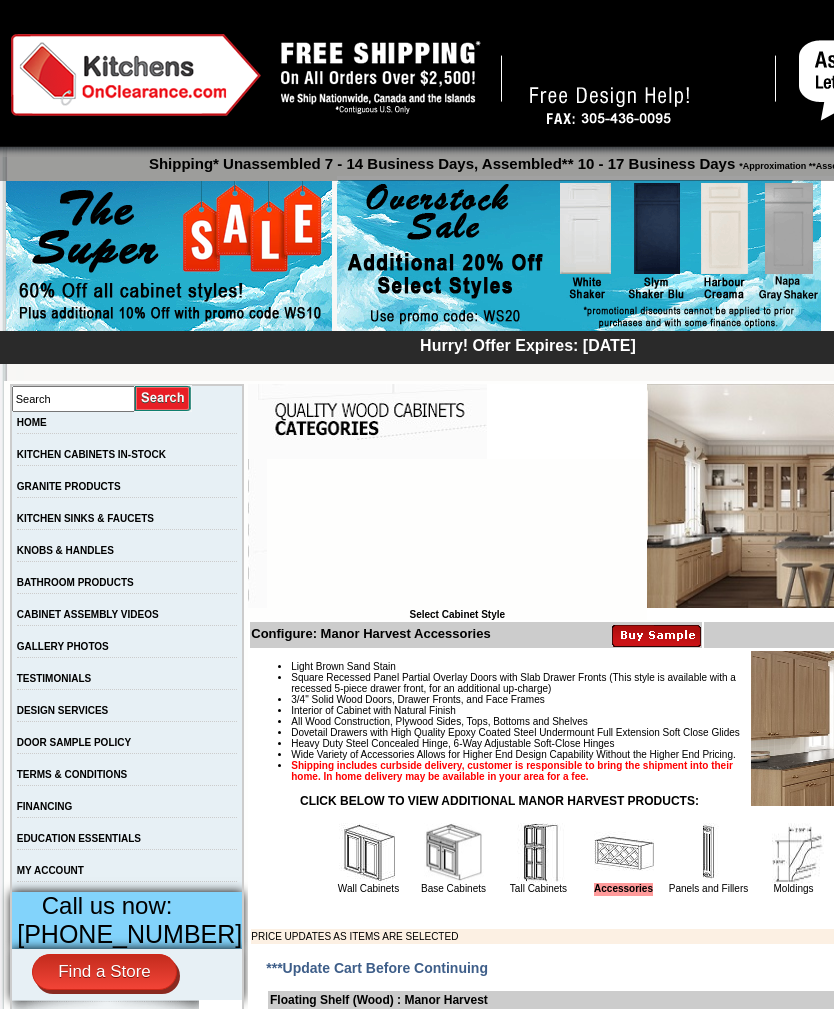 scroll, scrollTop: 0, scrollLeft: 0, axis: both 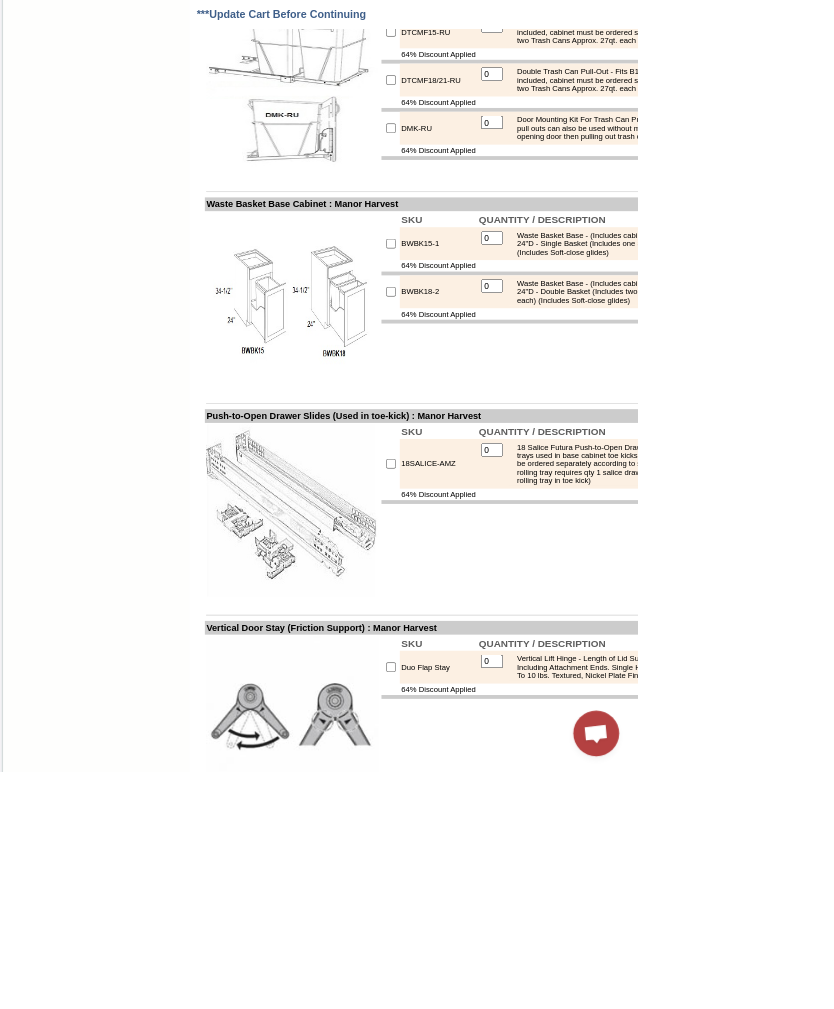 click at bounding box center (511, 381) 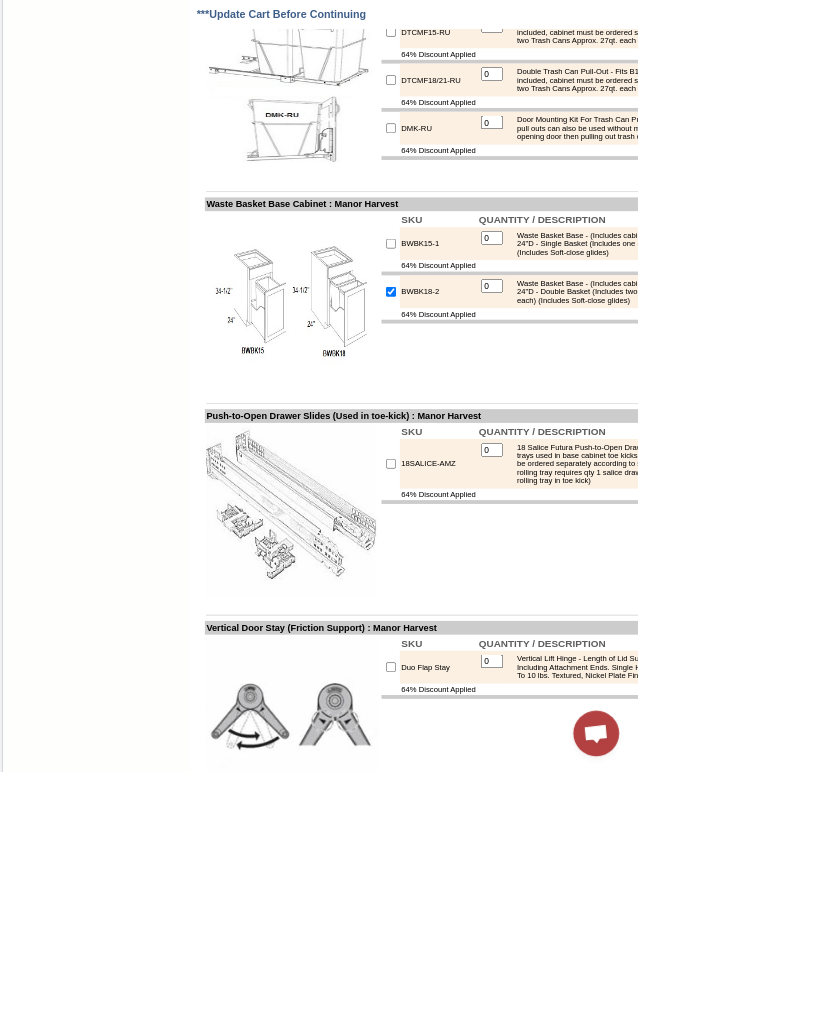 type on "1" 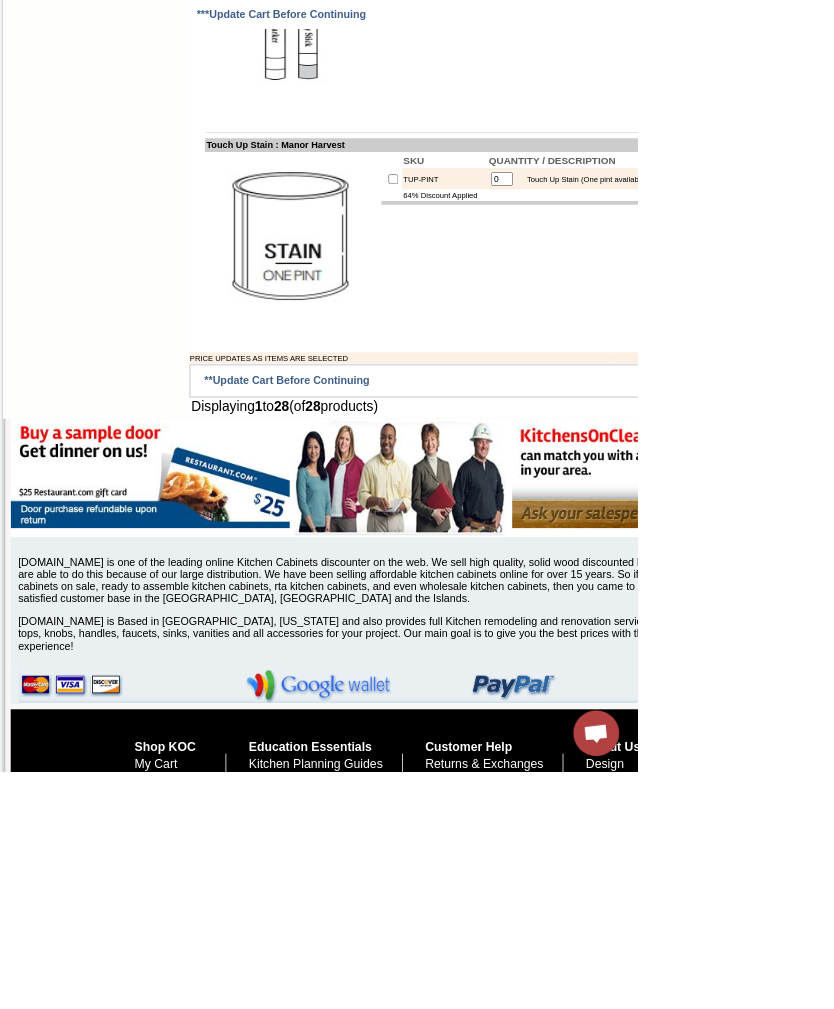 scroll, scrollTop: 4342, scrollLeft: 0, axis: vertical 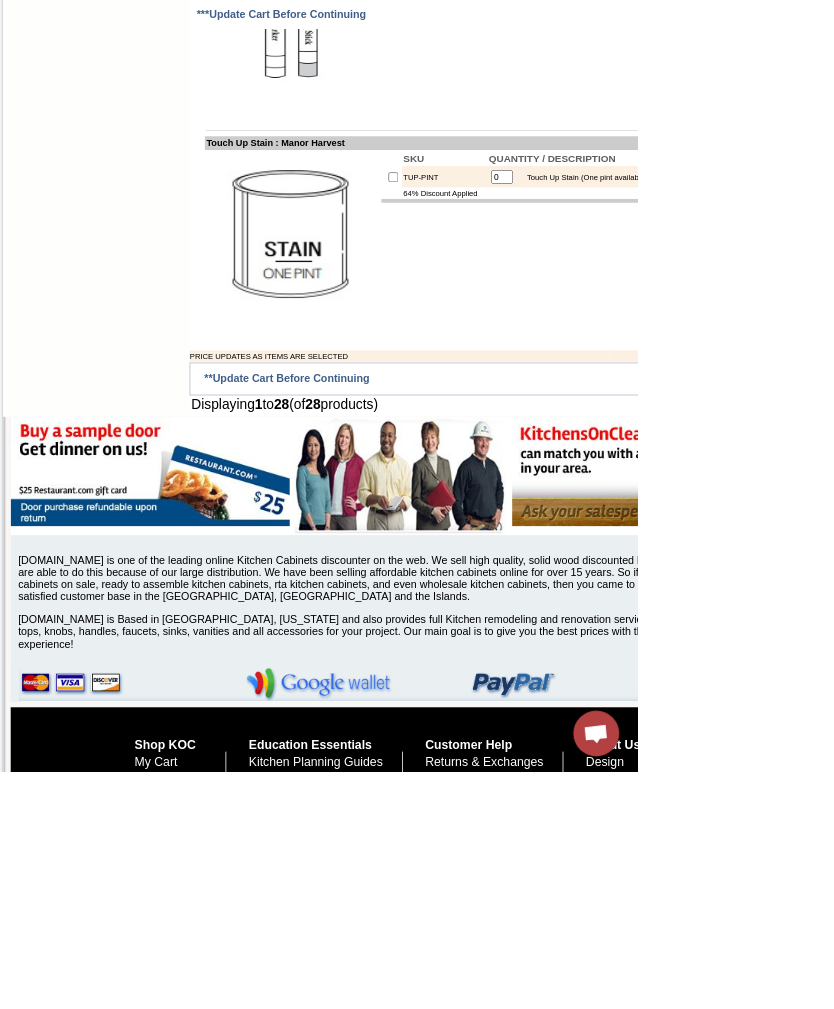 click at bounding box center (926, 495) 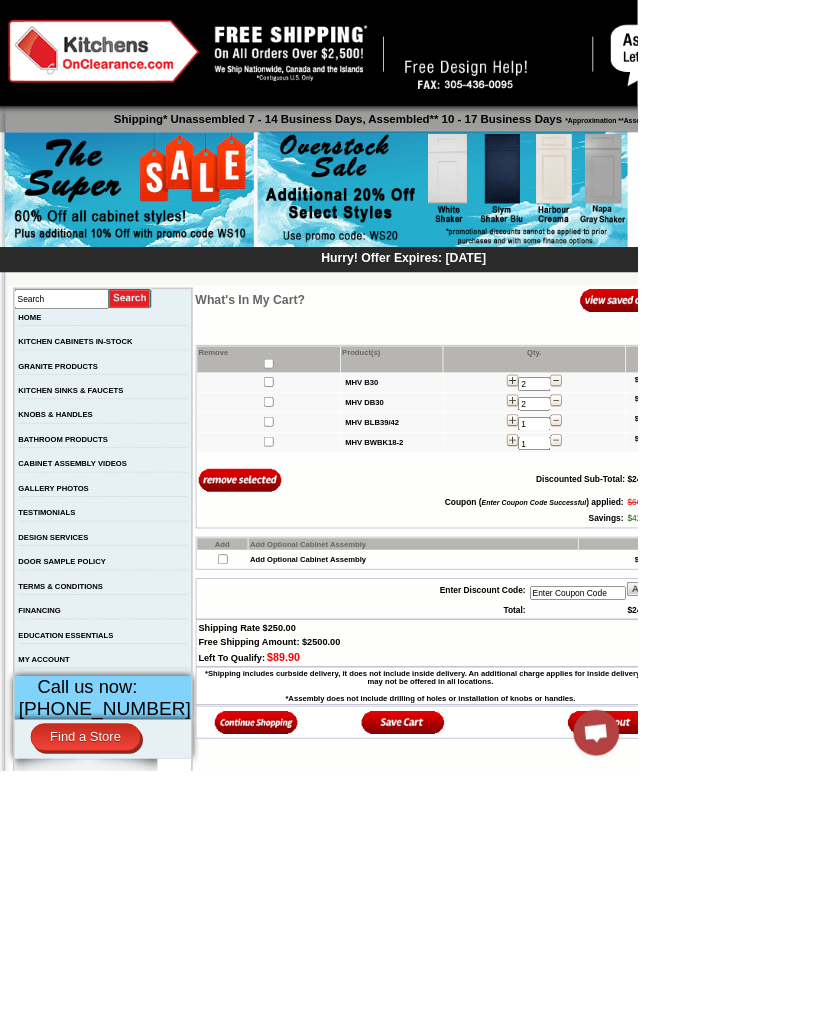scroll, scrollTop: 0, scrollLeft: 0, axis: both 